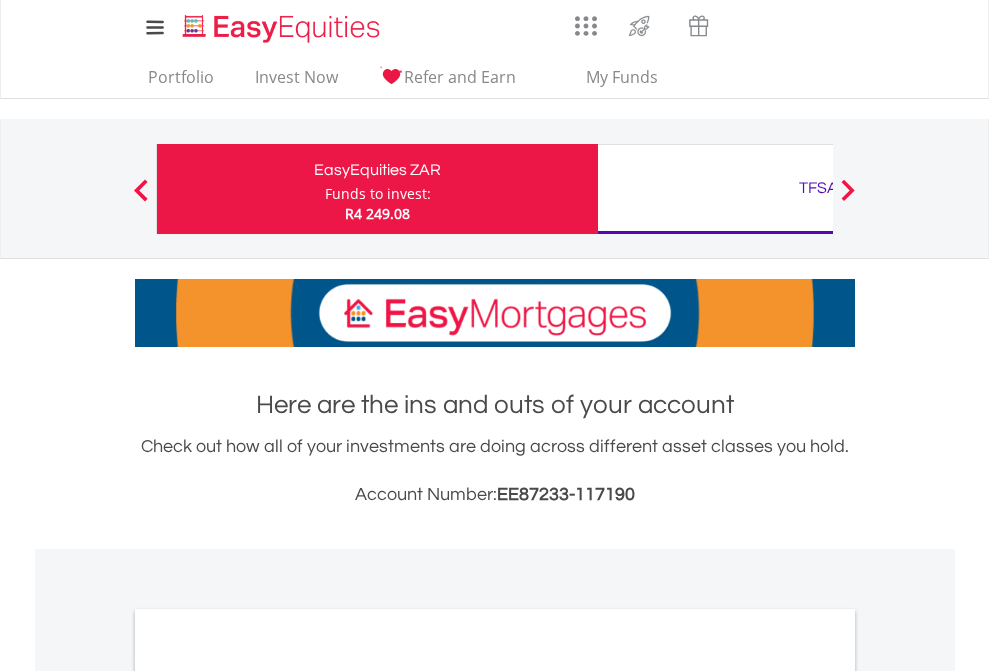 scroll, scrollTop: 0, scrollLeft: 0, axis: both 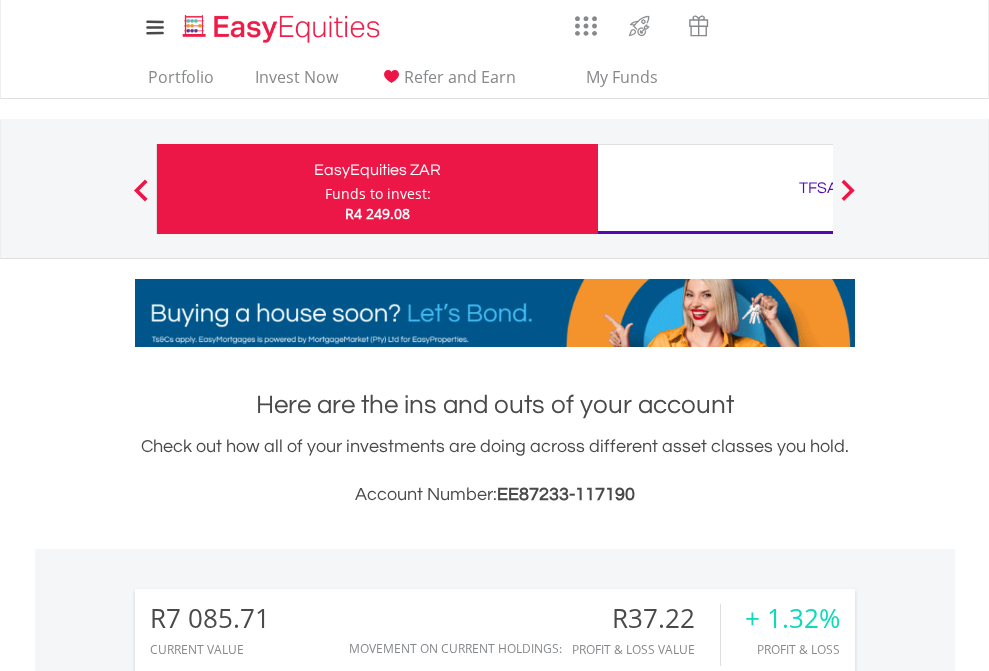click on "Funds to invest:" at bounding box center (378, 194) 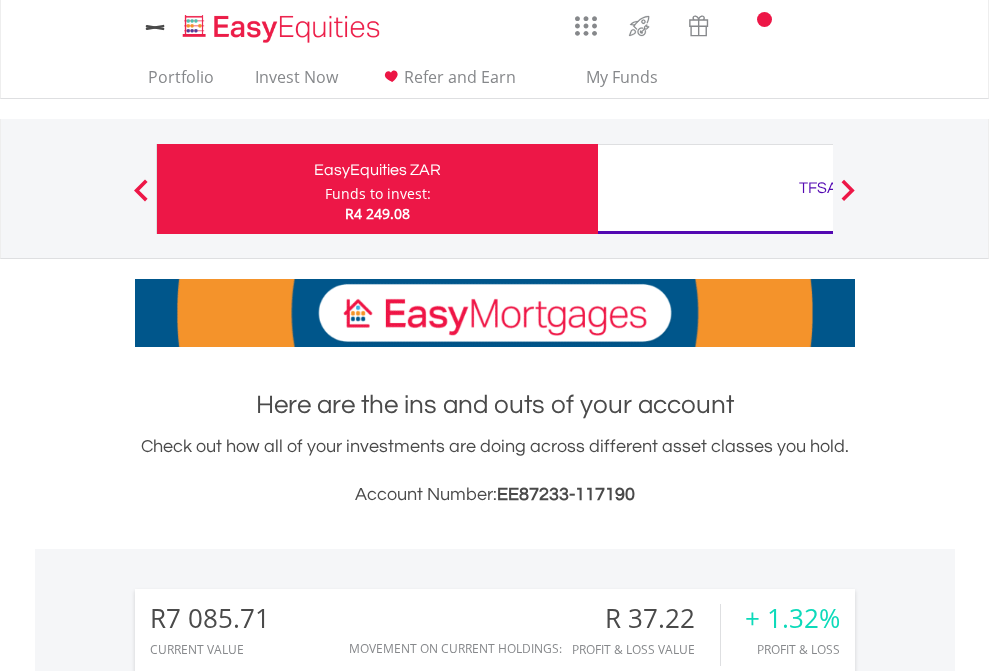 scroll, scrollTop: 0, scrollLeft: 0, axis: both 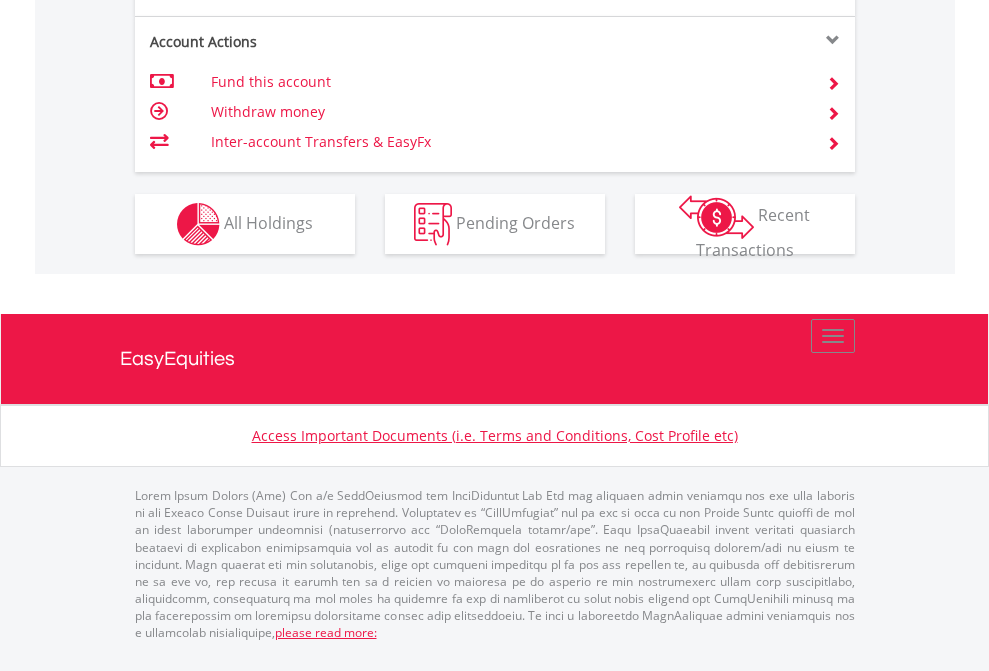 click on "Investment types" at bounding box center [706, -337] 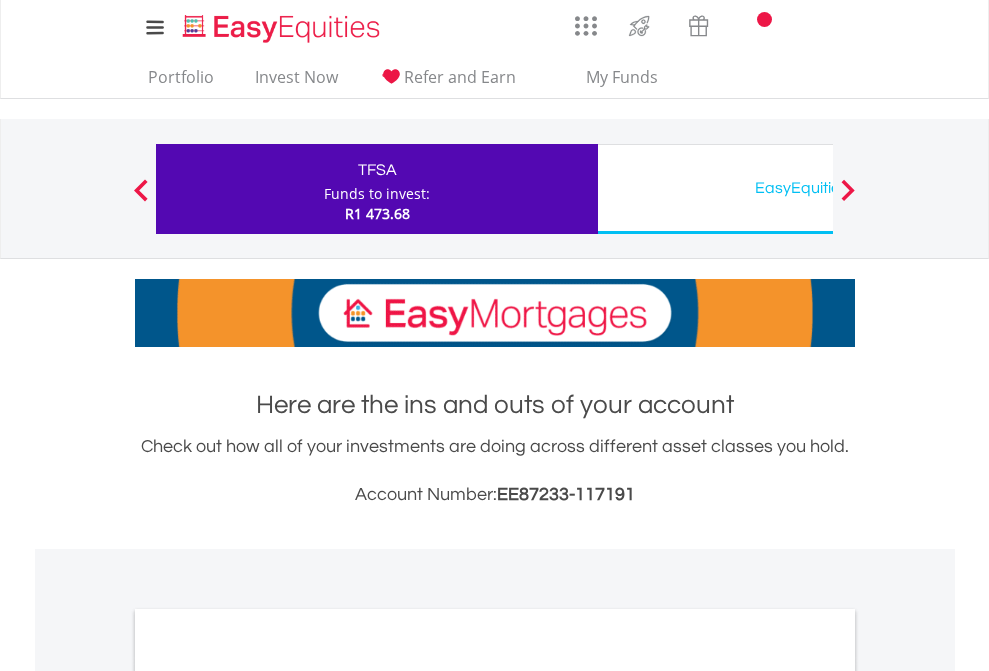 scroll, scrollTop: 0, scrollLeft: 0, axis: both 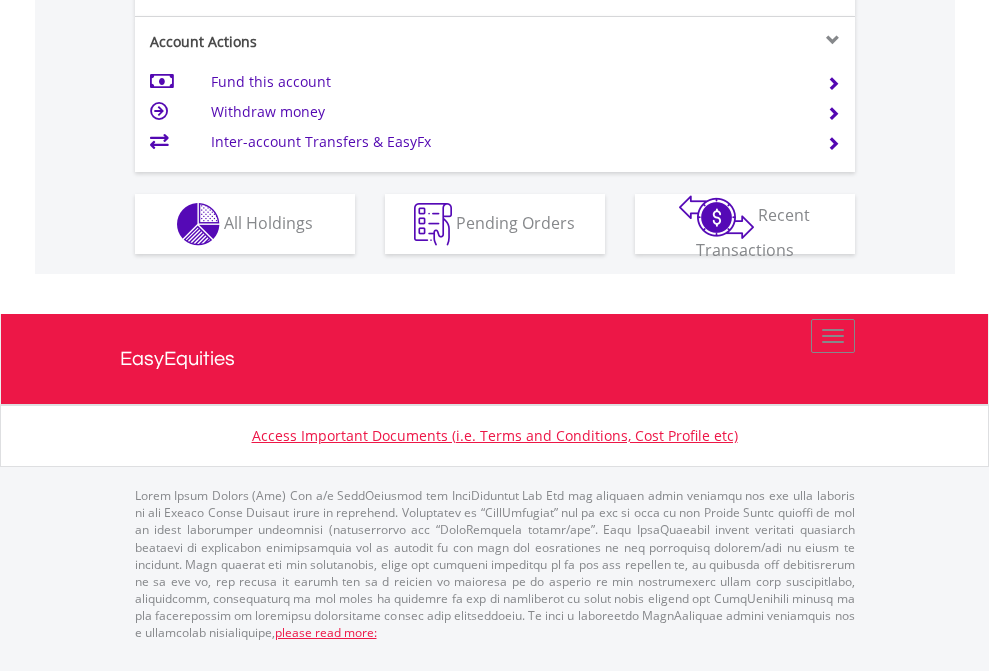 click on "Investment types" at bounding box center [706, -337] 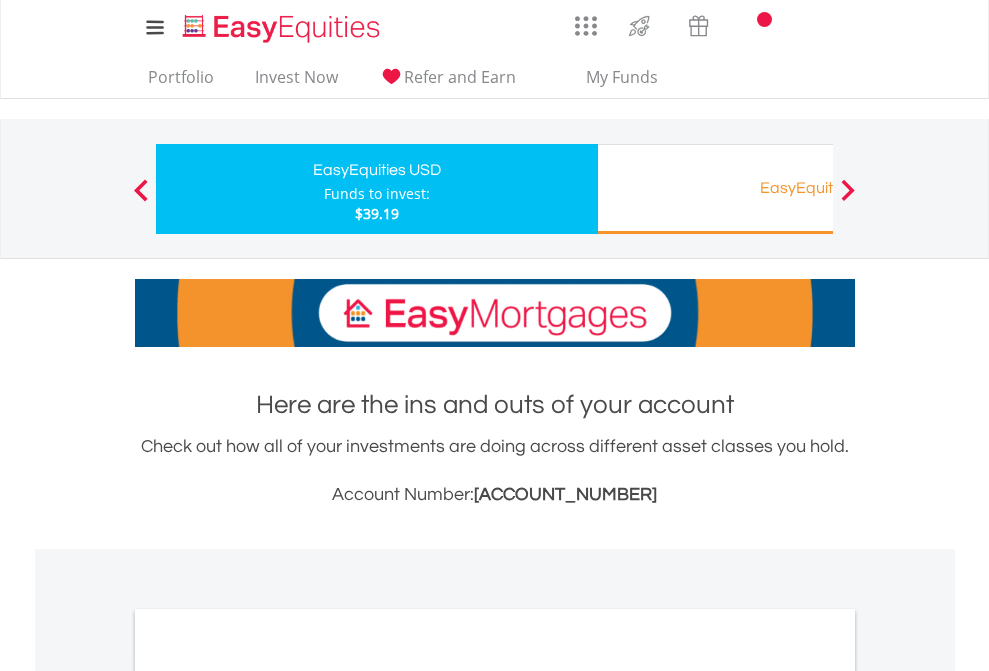 scroll, scrollTop: 0, scrollLeft: 0, axis: both 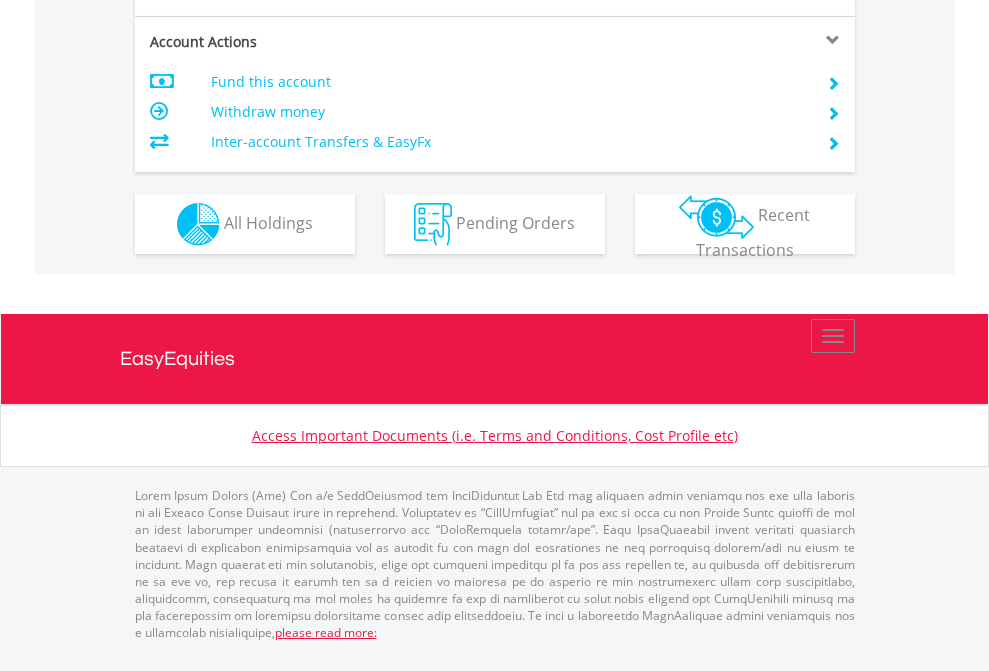 click on "Investment types" at bounding box center (706, -337) 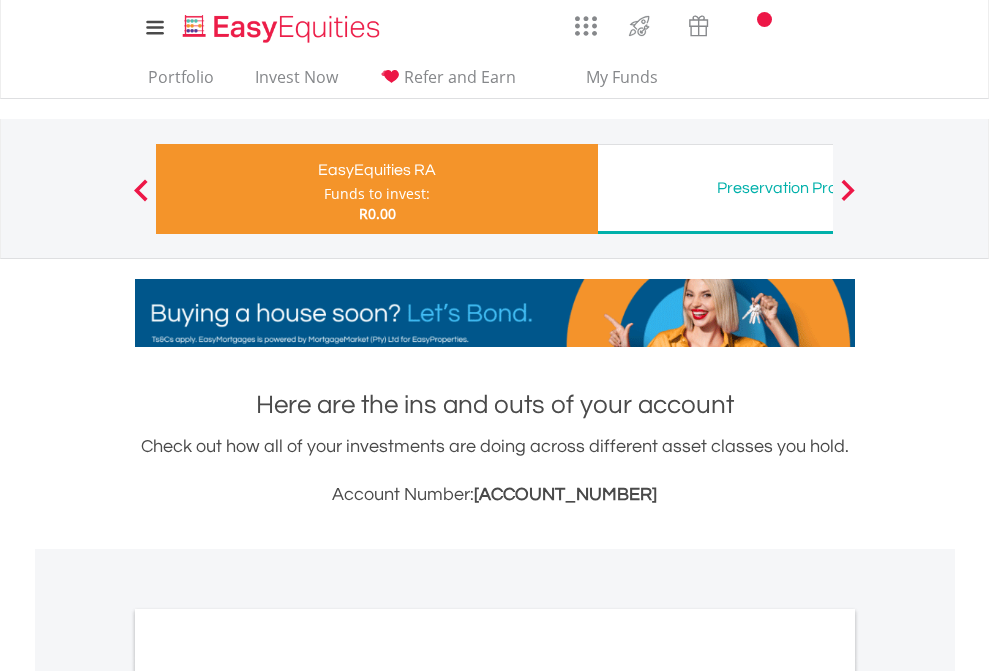scroll, scrollTop: 0, scrollLeft: 0, axis: both 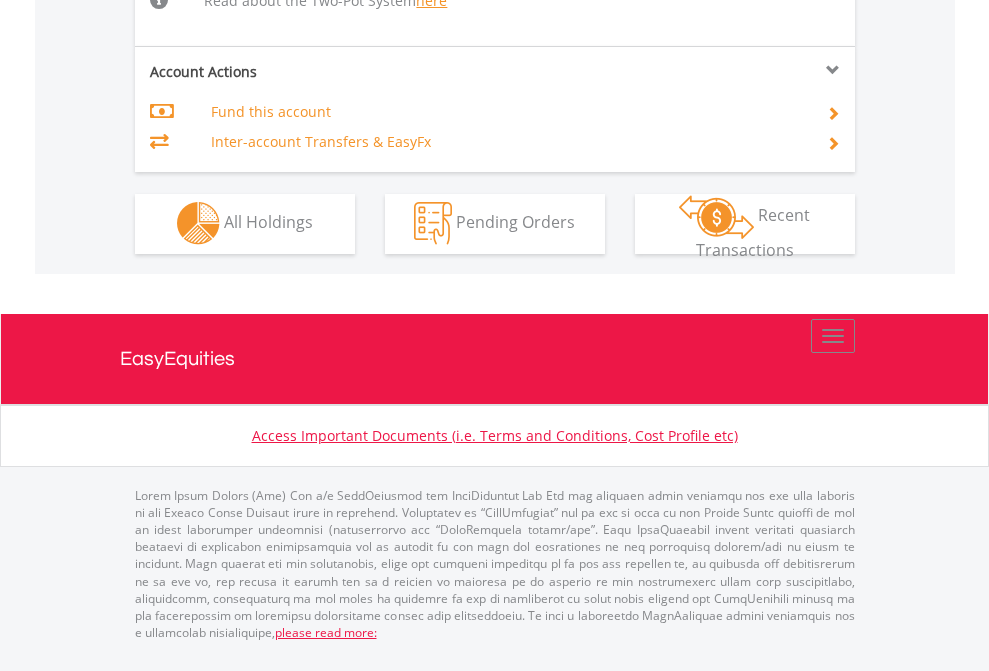 click on "Investment types" at bounding box center (706, -534) 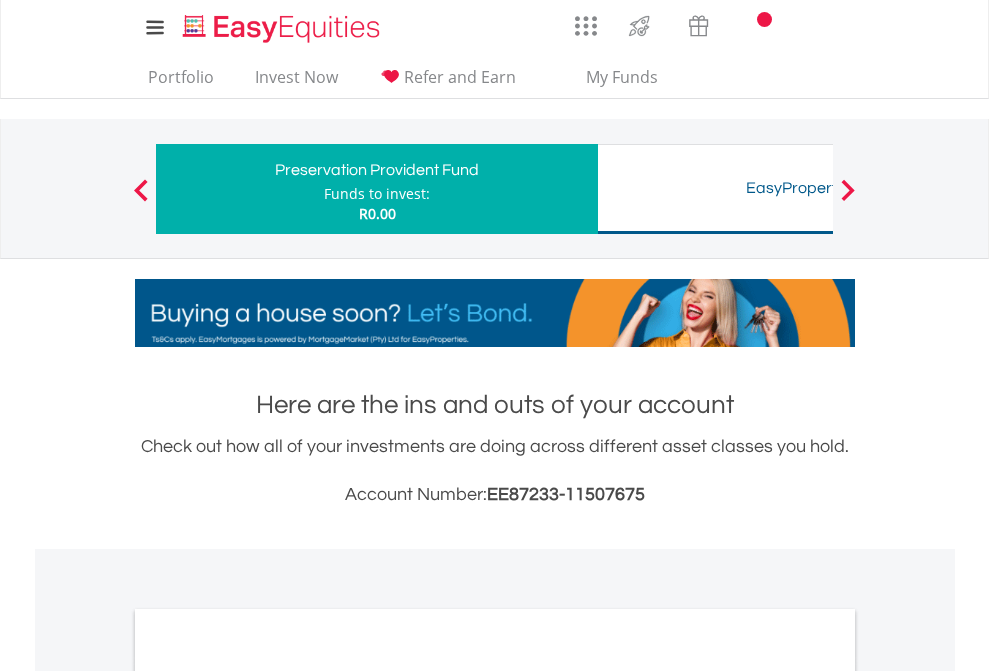 scroll, scrollTop: 0, scrollLeft: 0, axis: both 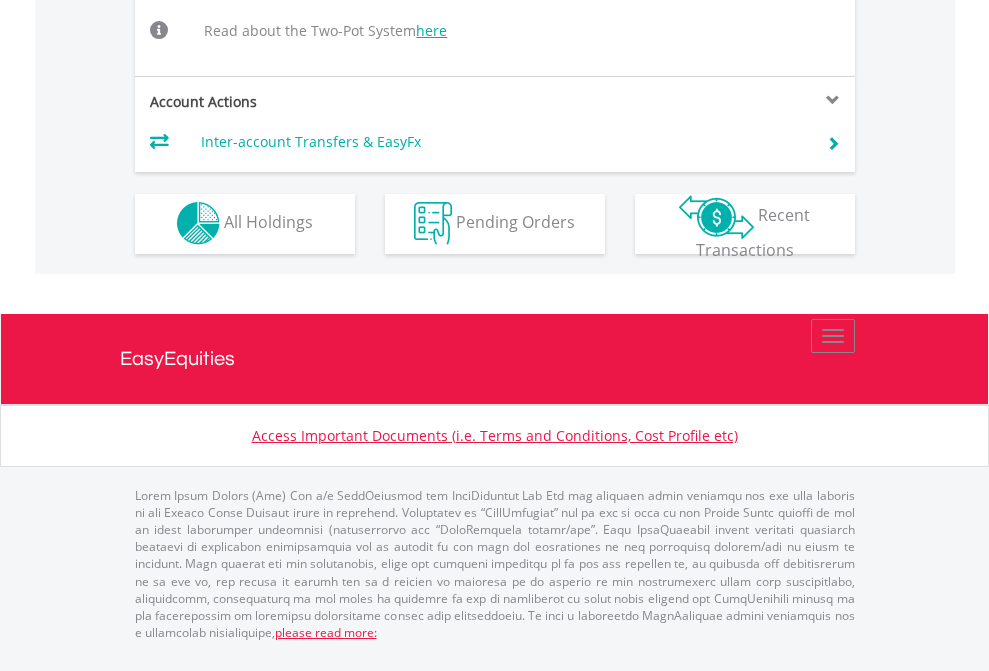 click on "Investment types" at bounding box center [706, -504] 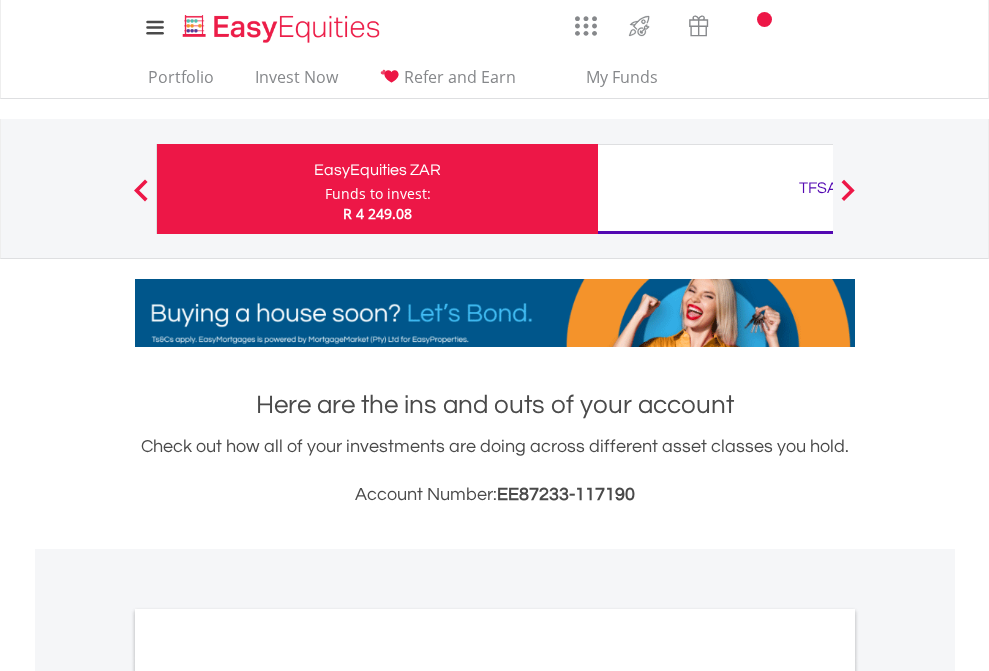 scroll, scrollTop: 0, scrollLeft: 0, axis: both 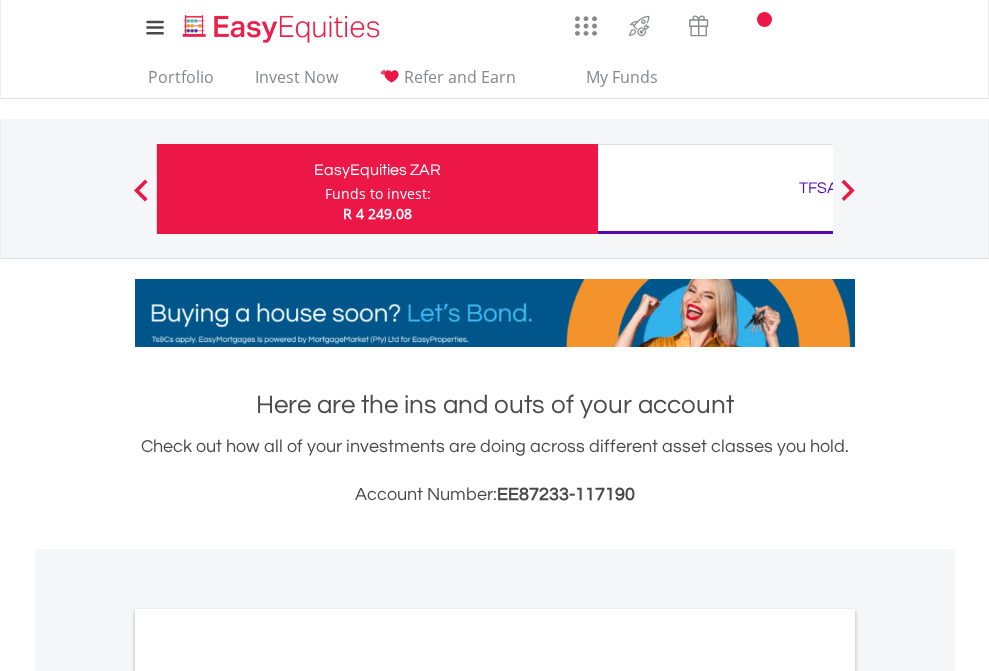 click on "All Holdings" at bounding box center (268, 1096) 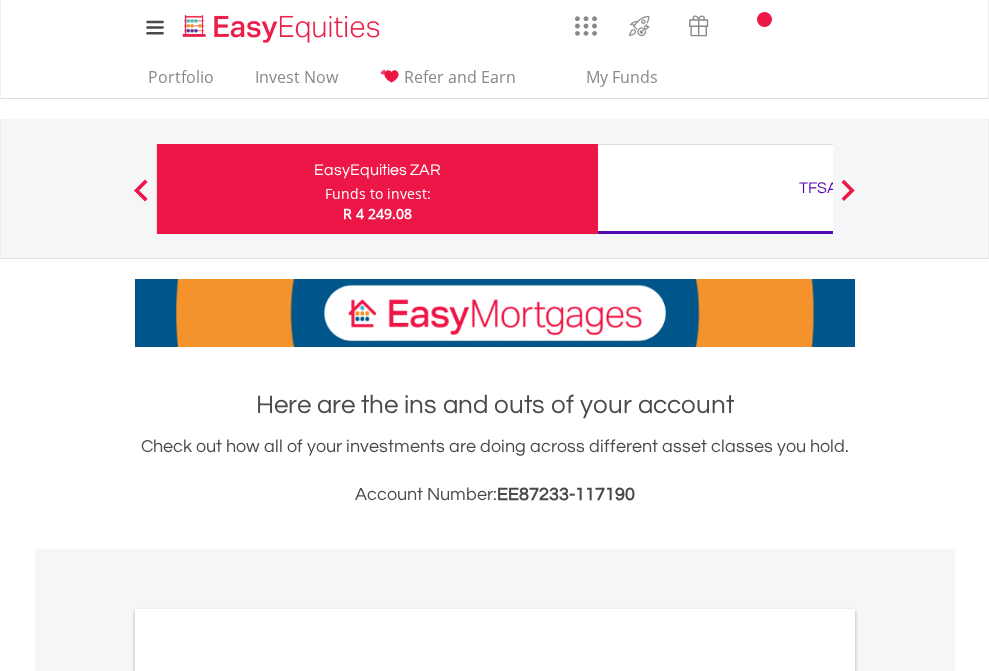 scroll, scrollTop: 1202, scrollLeft: 0, axis: vertical 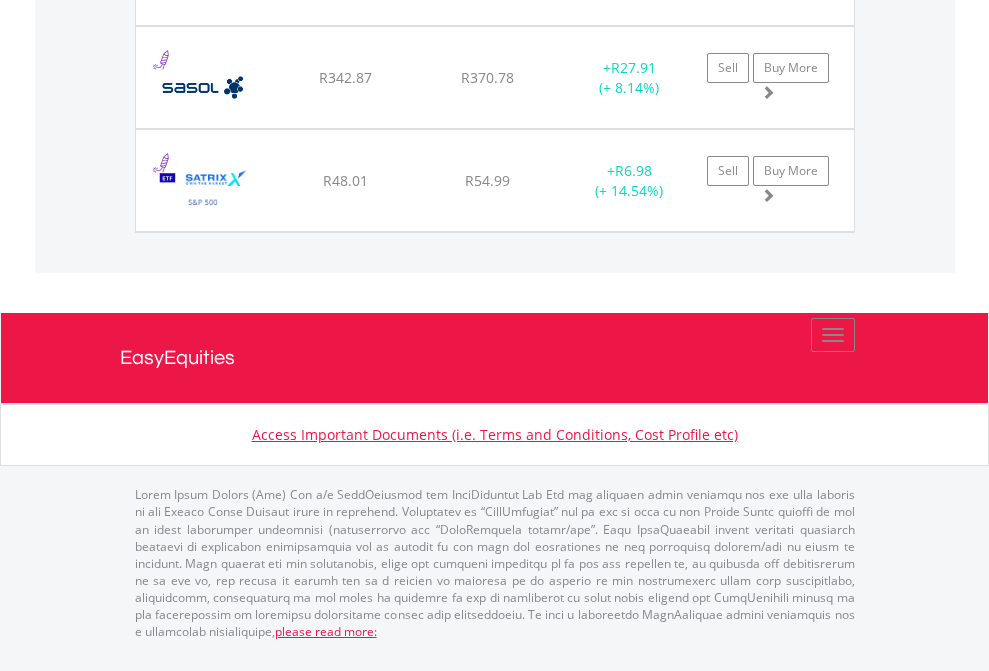 click on "TFSA" at bounding box center (818, -2077) 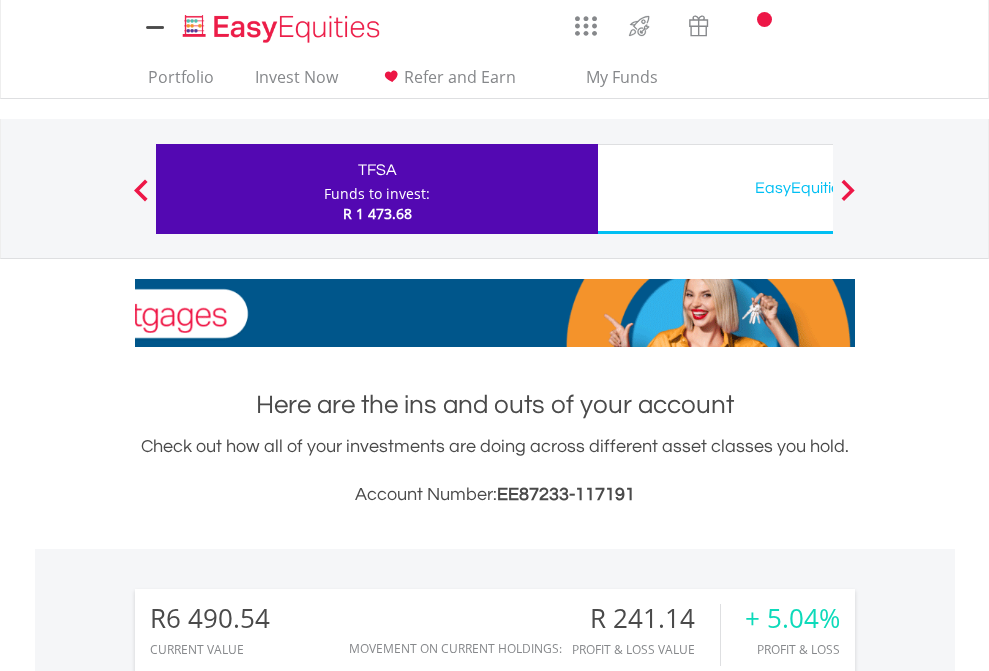scroll, scrollTop: 0, scrollLeft: 0, axis: both 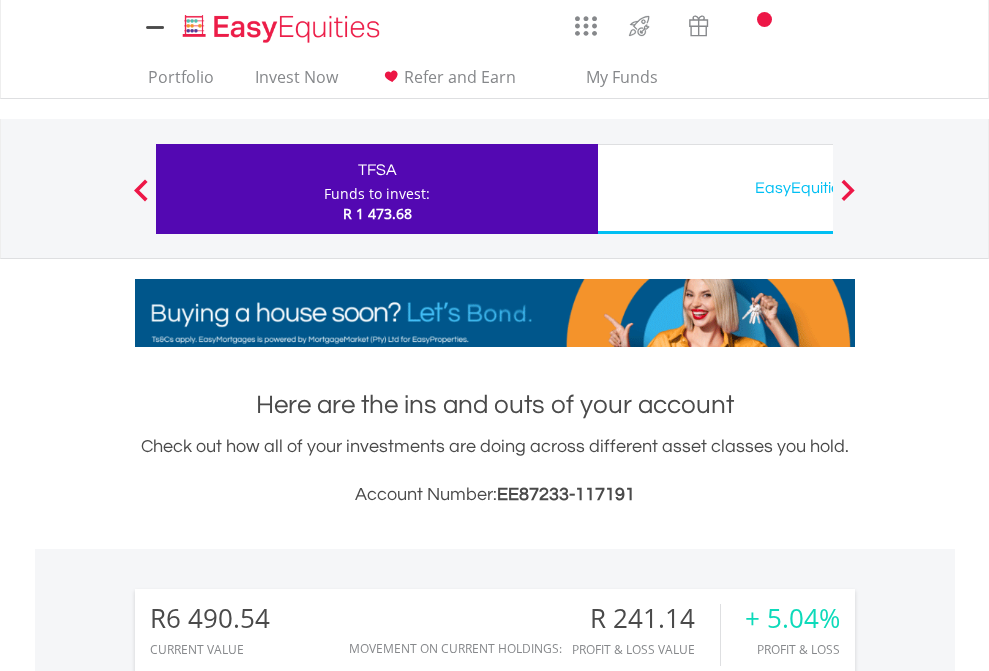 click on "All Holdings" at bounding box center (268, 1546) 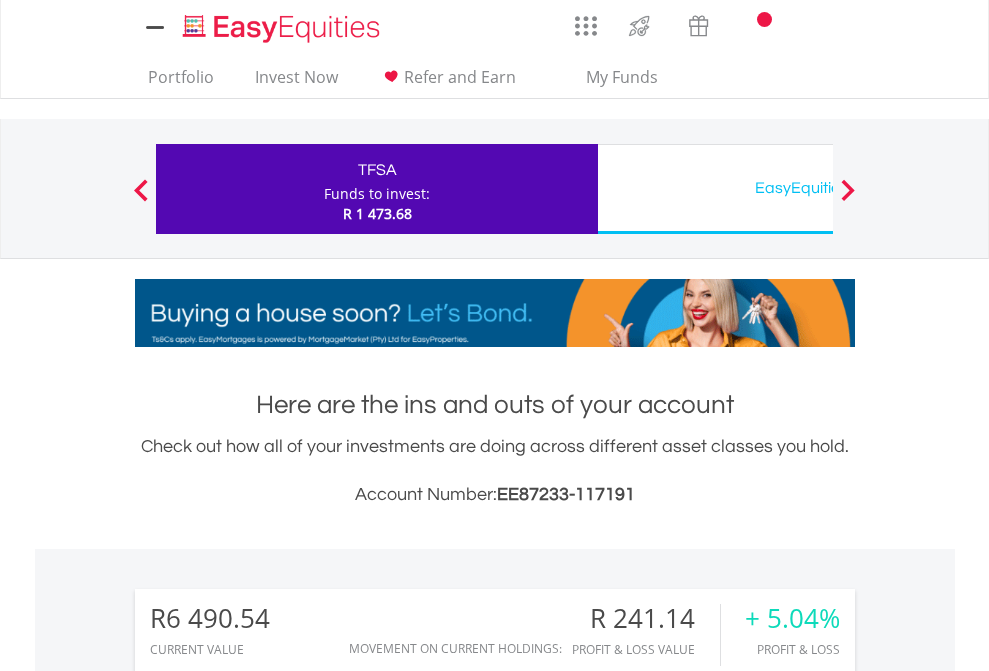 scroll, scrollTop: 999808, scrollLeft: 999687, axis: both 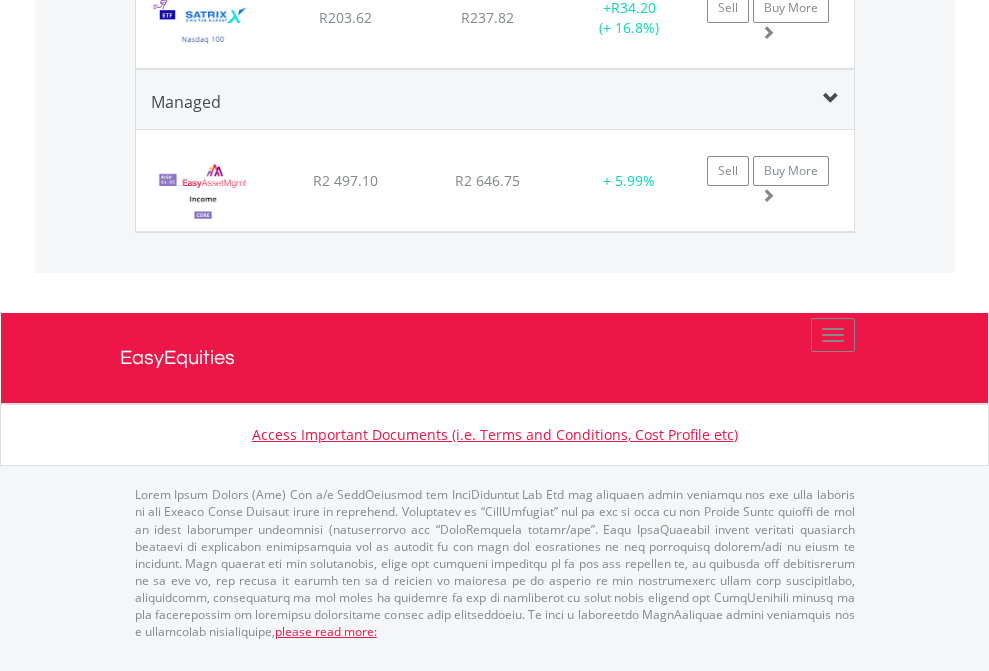 click on "EasyEquities USD" at bounding box center [818, -1788] 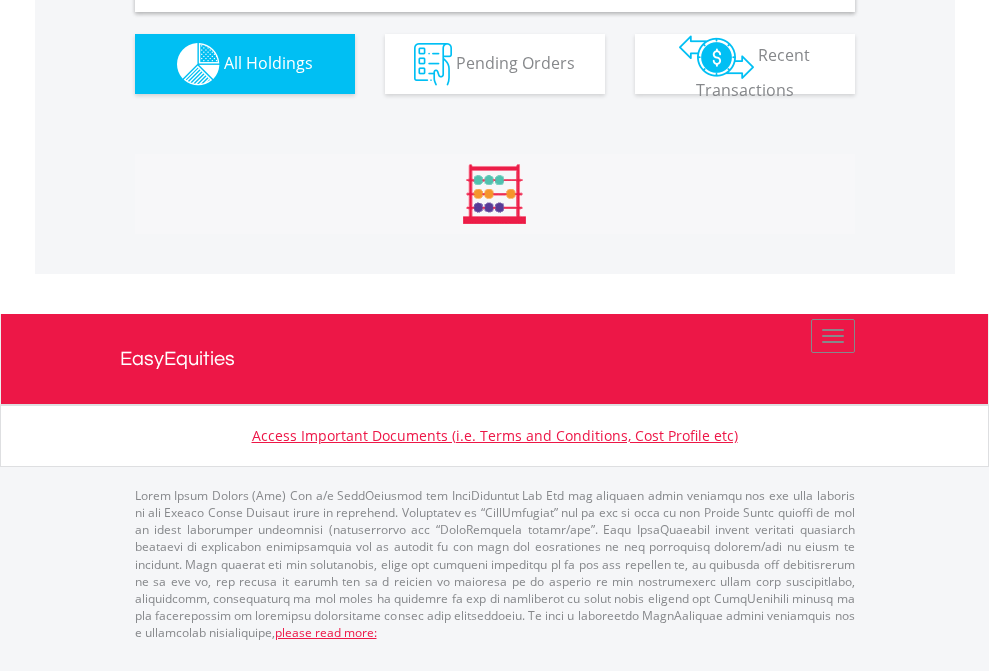 scroll, scrollTop: 1933, scrollLeft: 0, axis: vertical 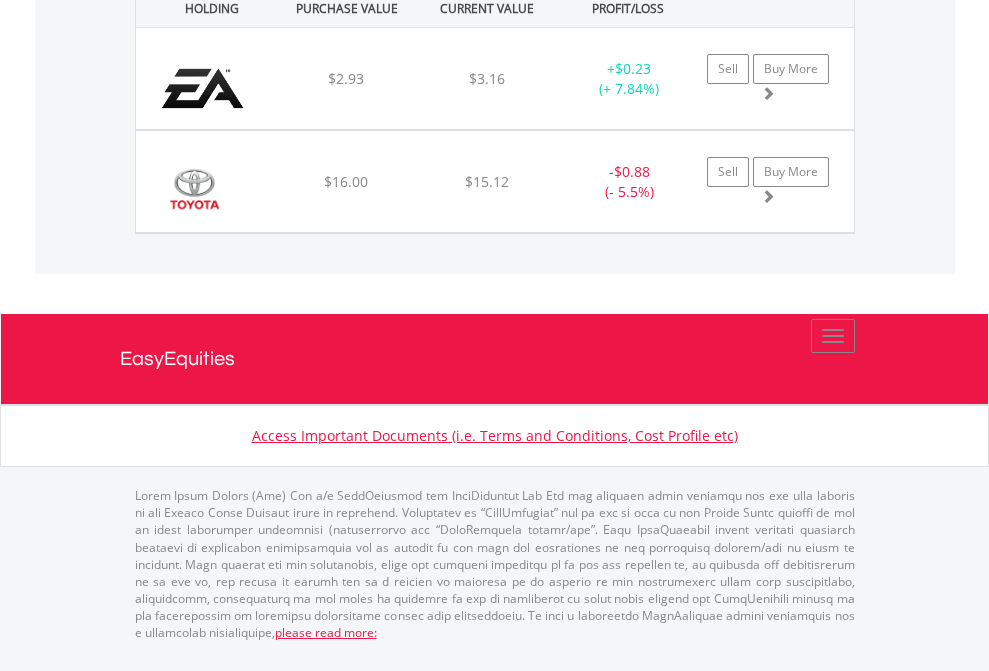 click on "EasyEquities RA" at bounding box center [818, -1071] 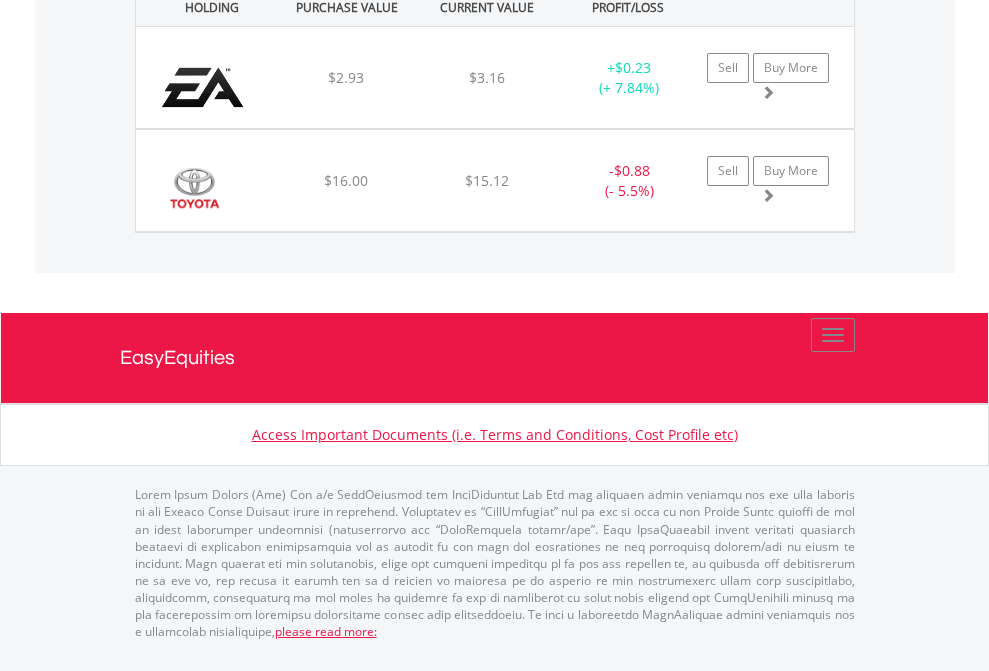 scroll, scrollTop: 144, scrollLeft: 0, axis: vertical 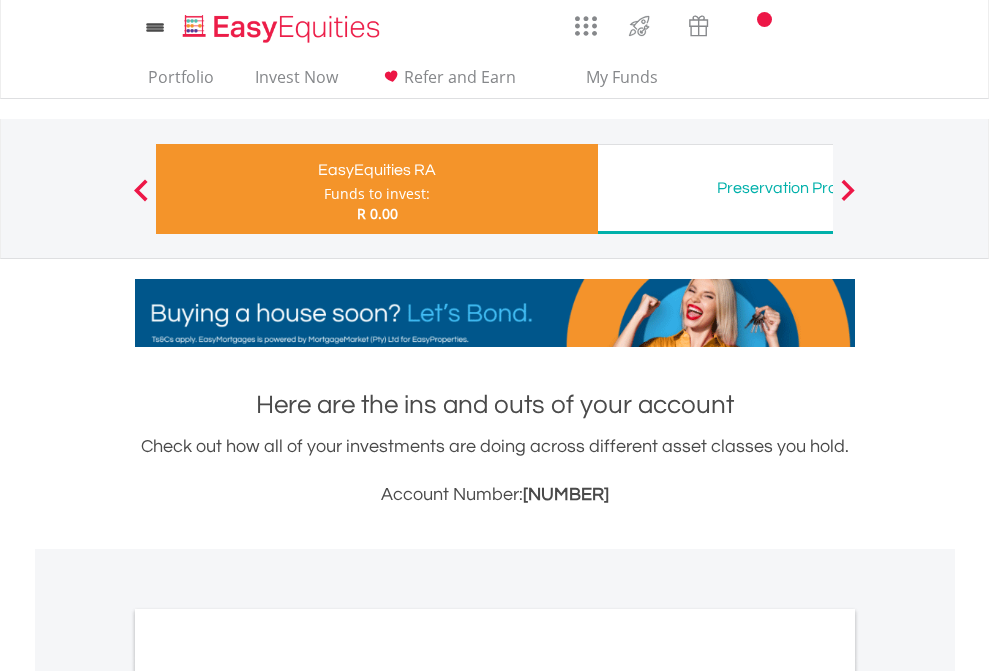 click on "All Holdings" at bounding box center (268, 1066) 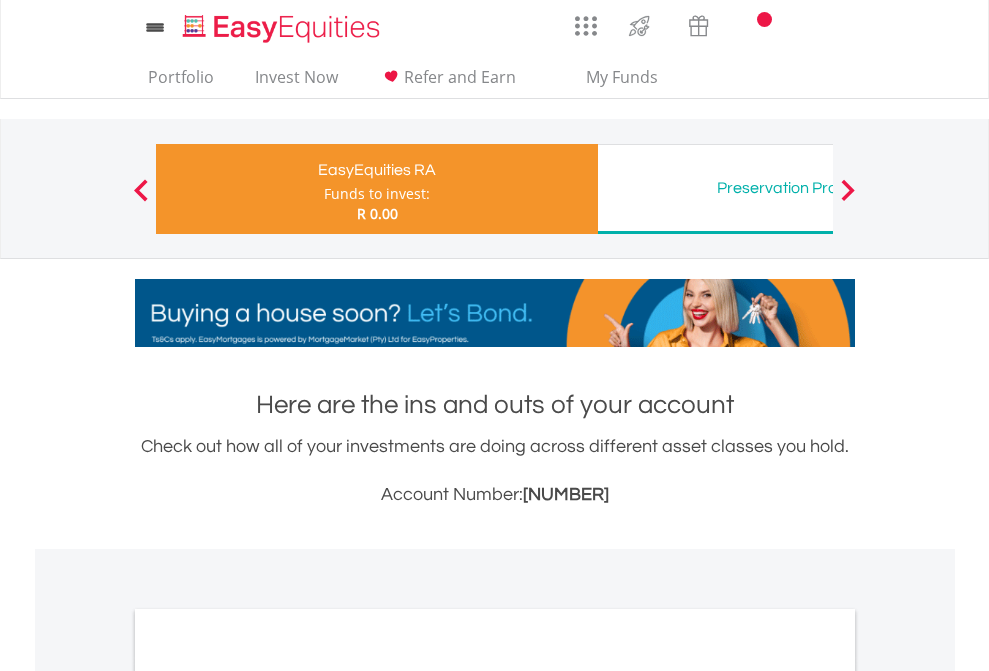 scroll, scrollTop: 1202, scrollLeft: 0, axis: vertical 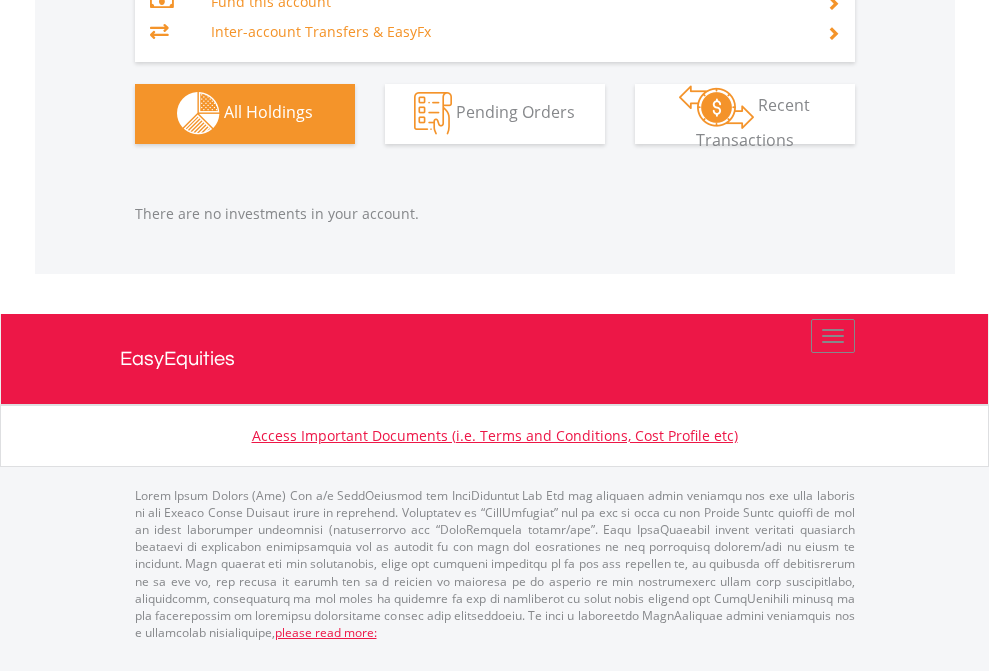 click on "Preservation Provident Fund" at bounding box center [818, -1323] 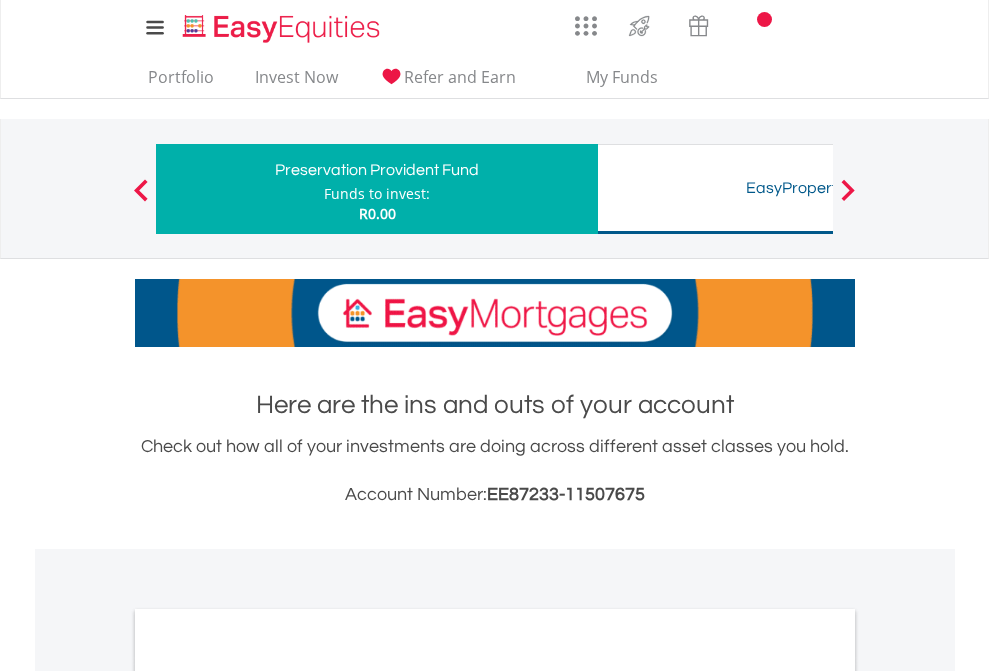scroll, scrollTop: 1202, scrollLeft: 0, axis: vertical 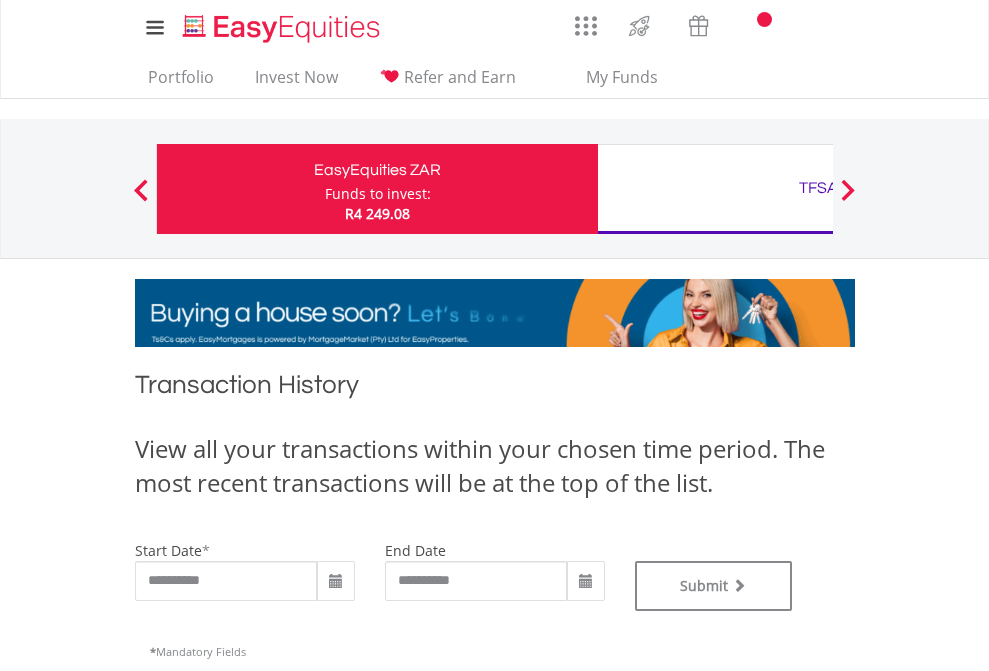 type on "**********" 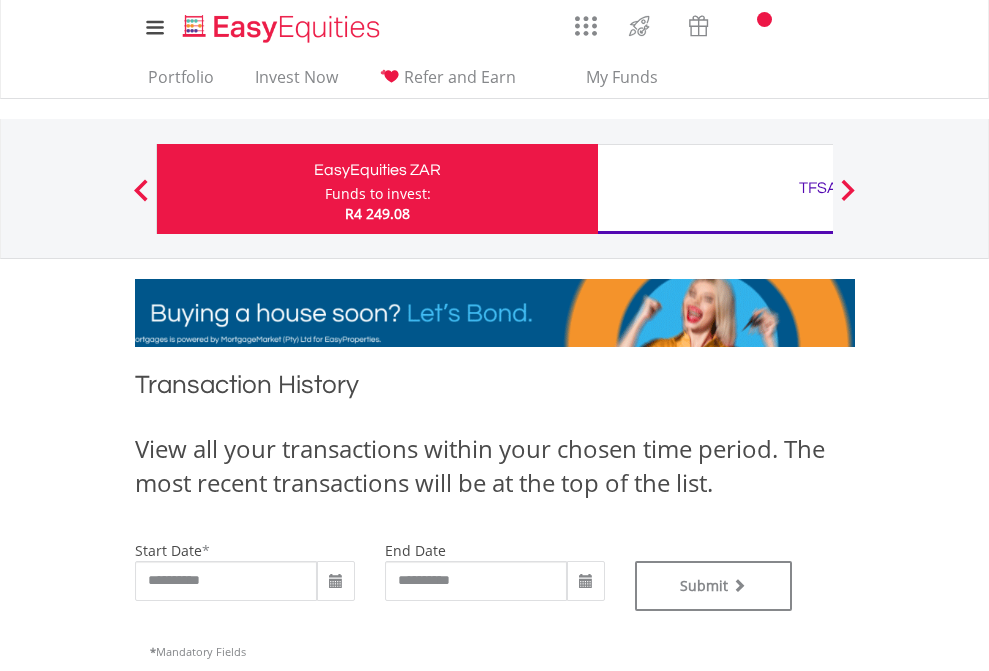 type on "**********" 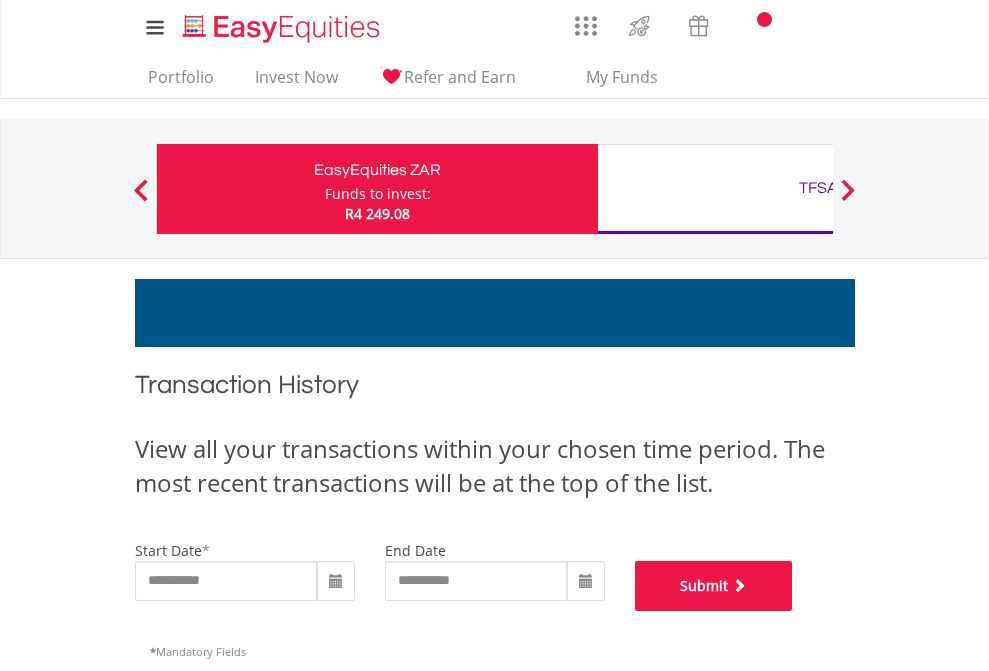 click on "Submit" at bounding box center [714, 586] 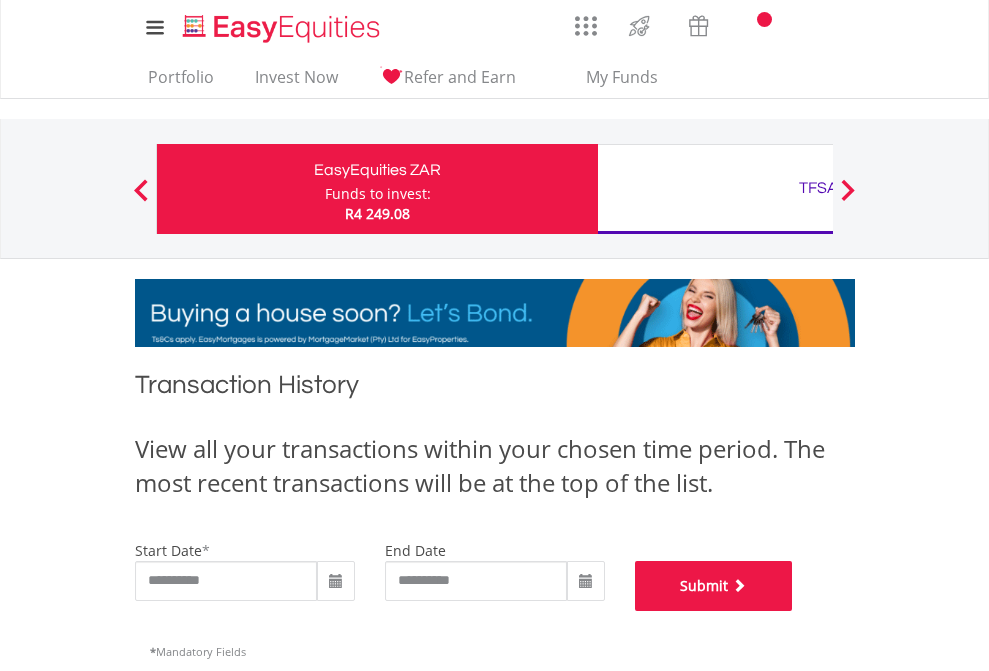 scroll, scrollTop: 811, scrollLeft: 0, axis: vertical 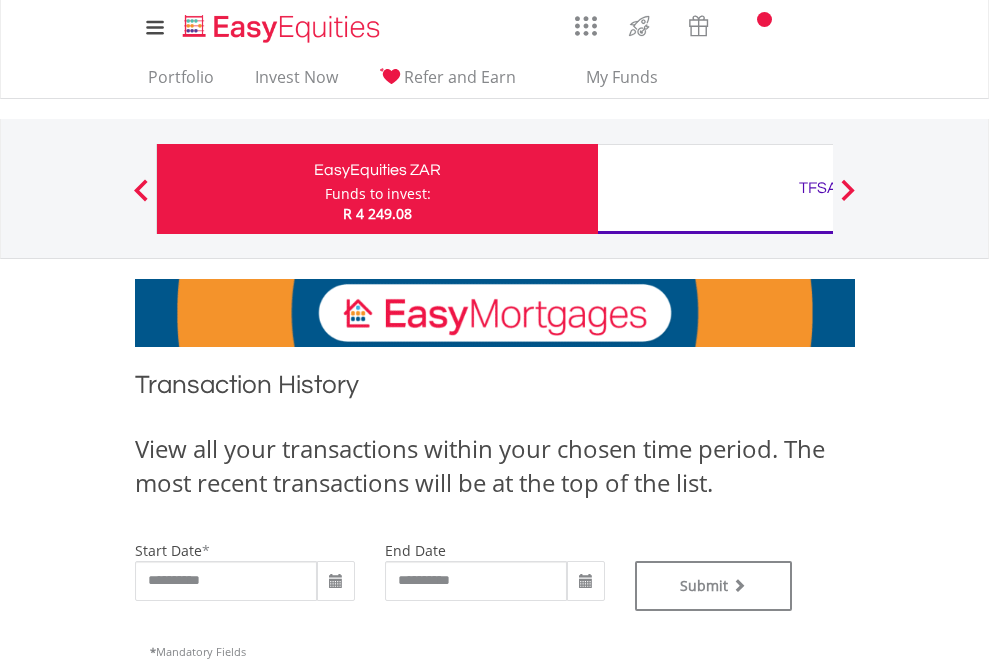 click on "TFSA" at bounding box center [818, 188] 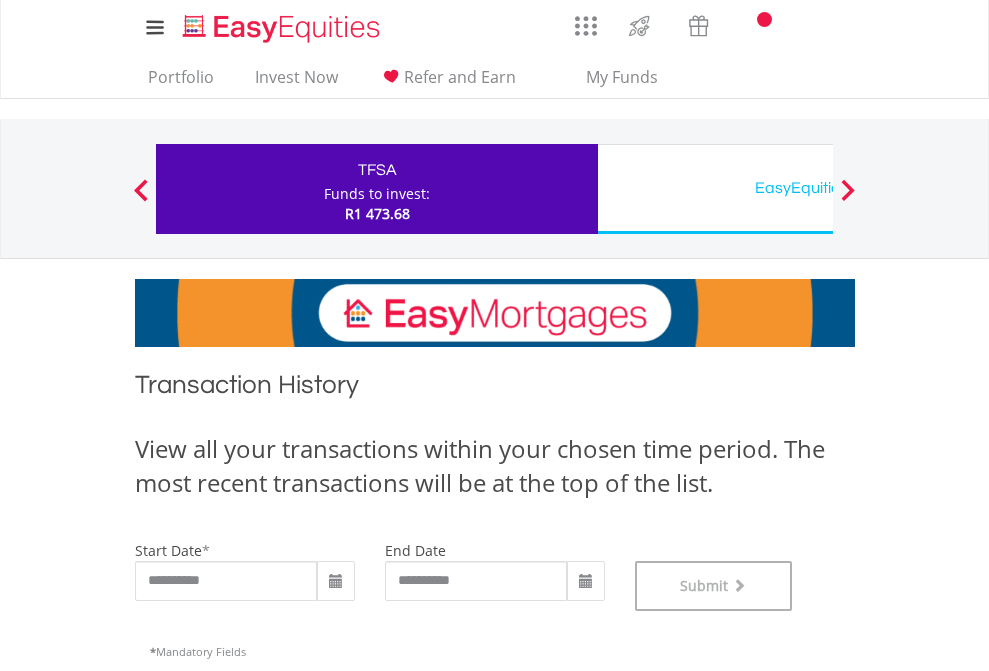 scroll, scrollTop: 811, scrollLeft: 0, axis: vertical 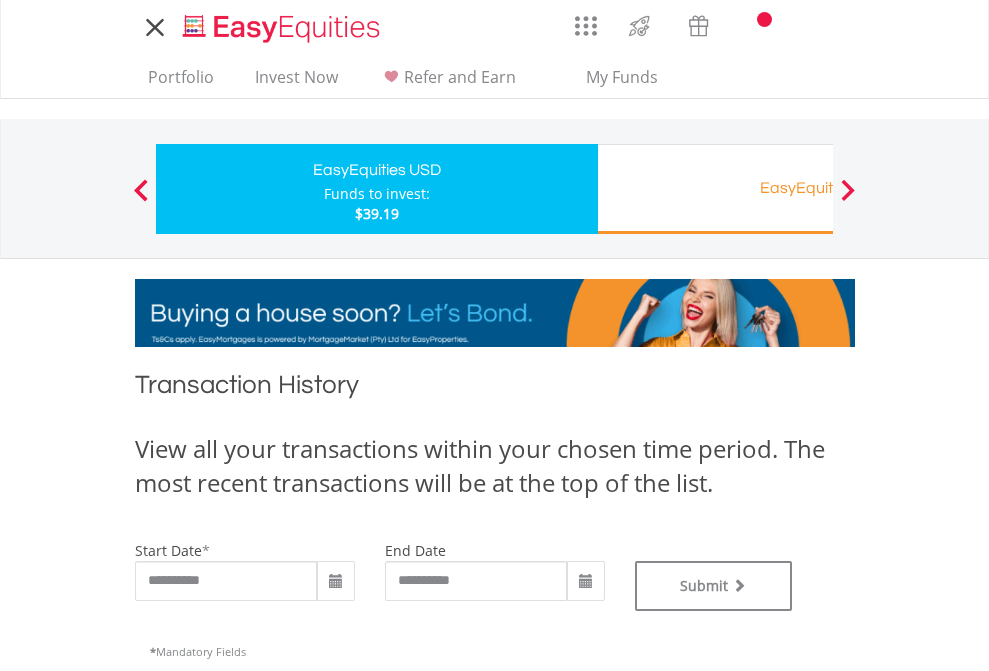 type on "**********" 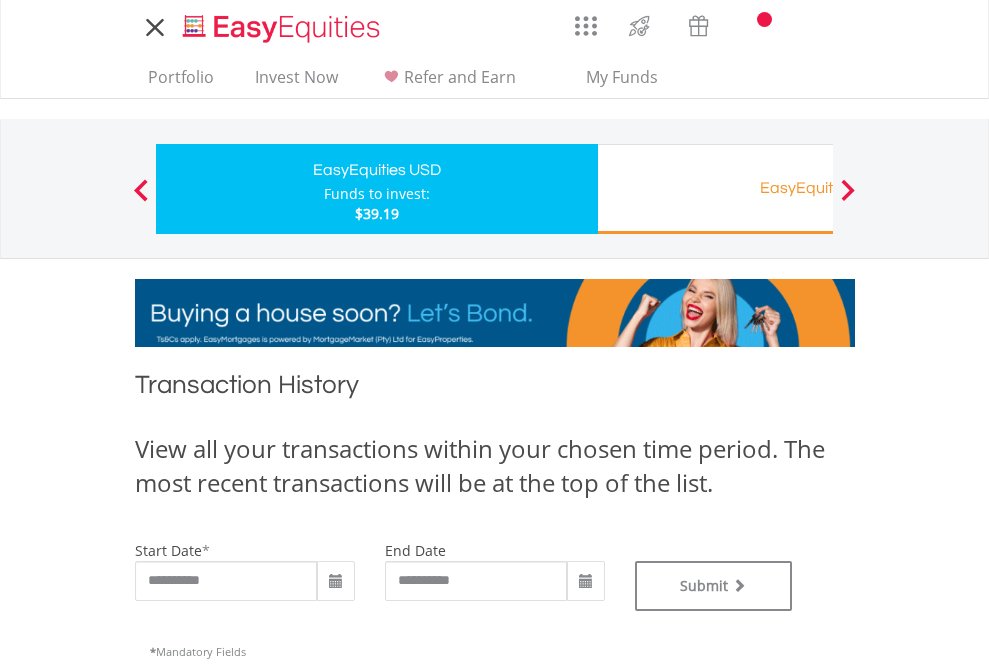 type on "**********" 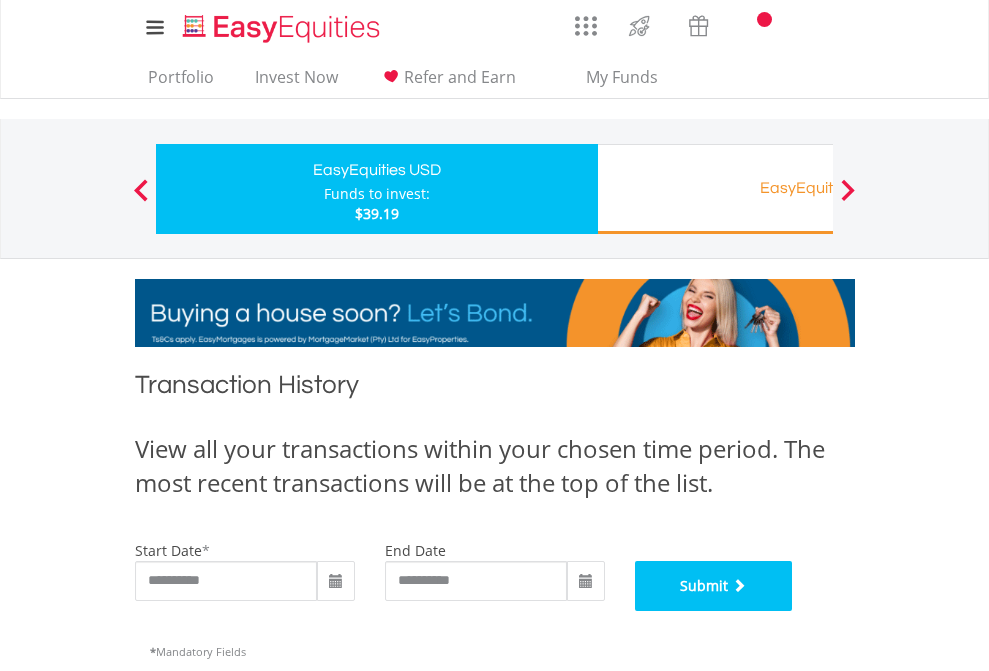 click on "Submit" at bounding box center [714, 586] 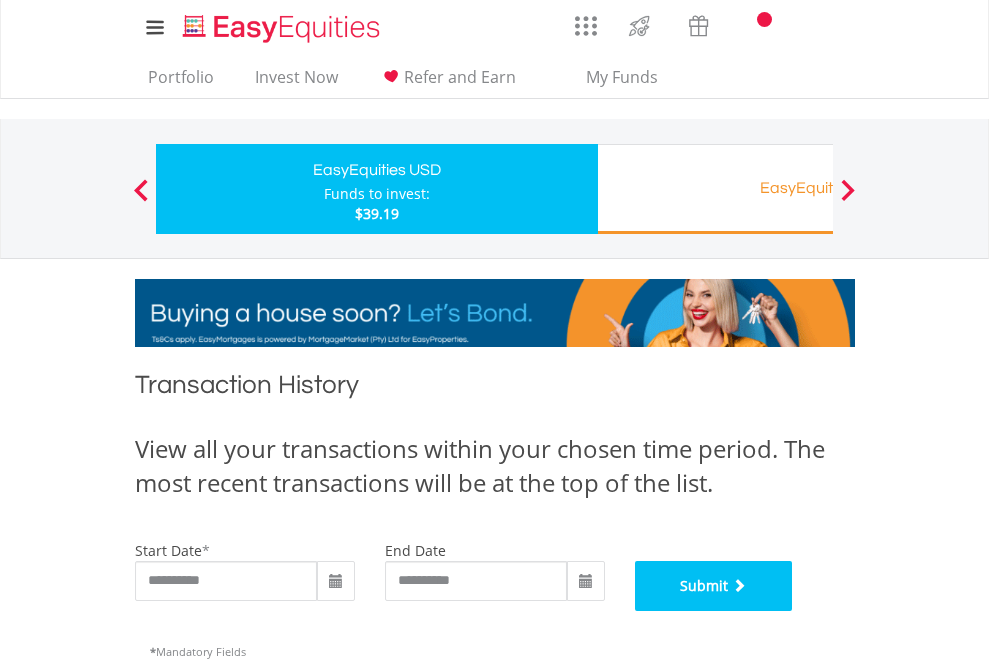 scroll, scrollTop: 811, scrollLeft: 0, axis: vertical 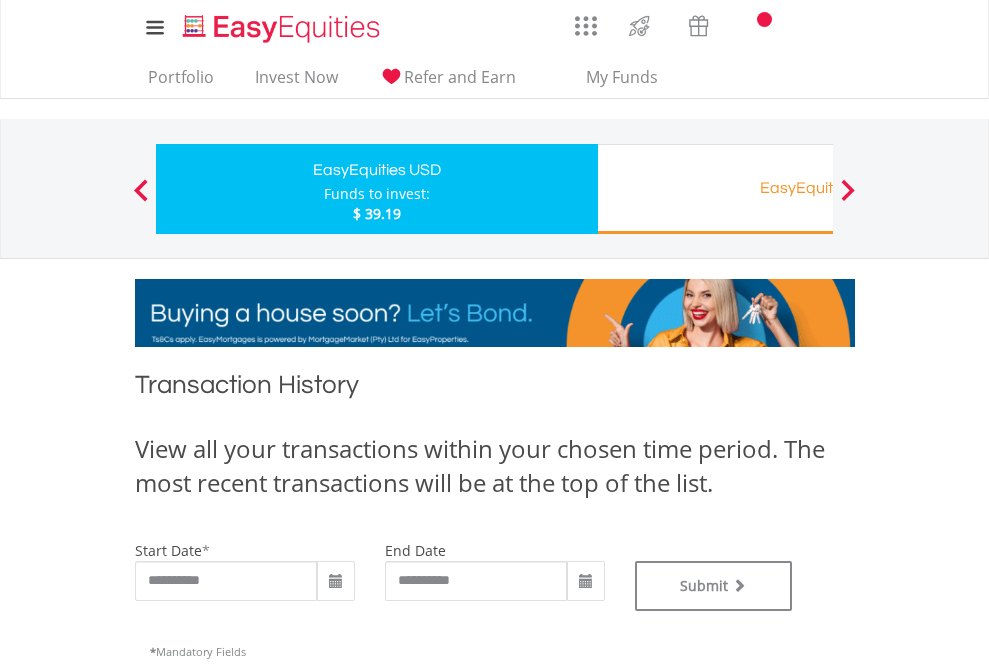 click on "EasyEquities RA" at bounding box center [818, 188] 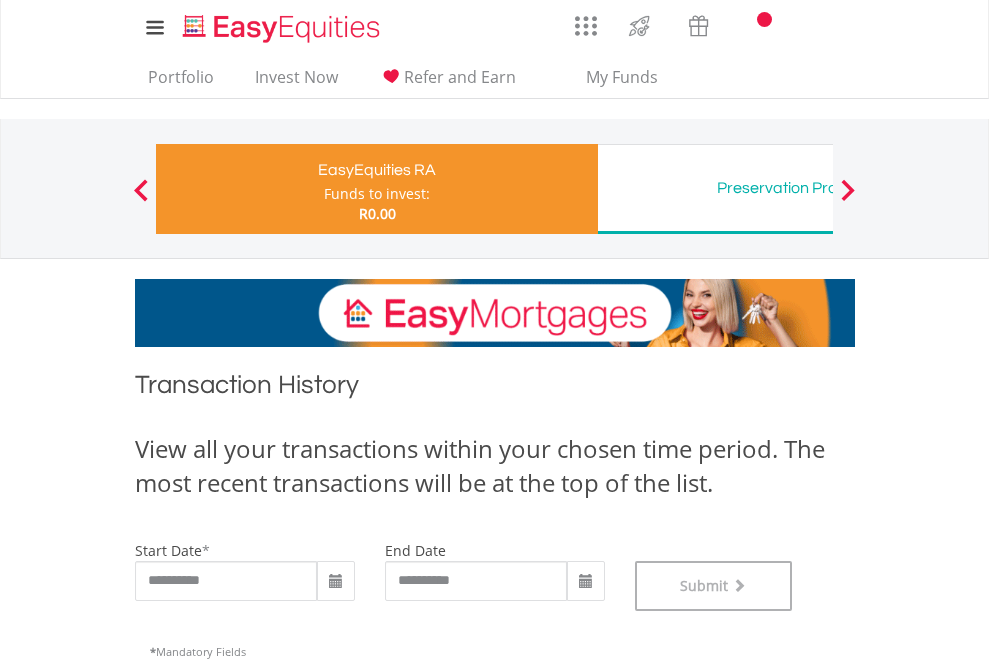 scroll, scrollTop: 811, scrollLeft: 0, axis: vertical 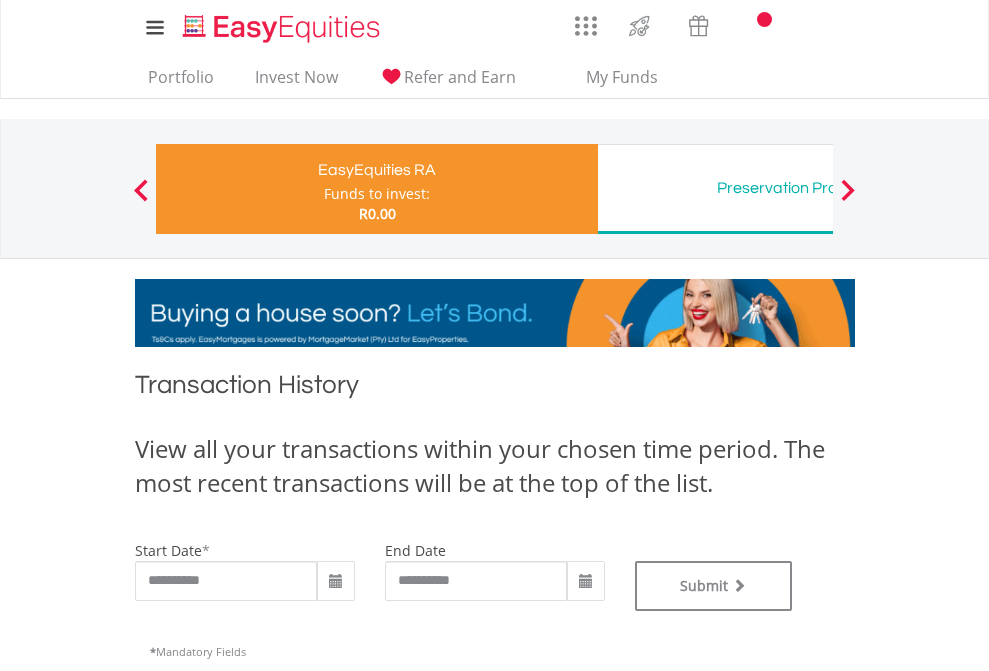 click on "Preservation Provident Fund" at bounding box center (818, 188) 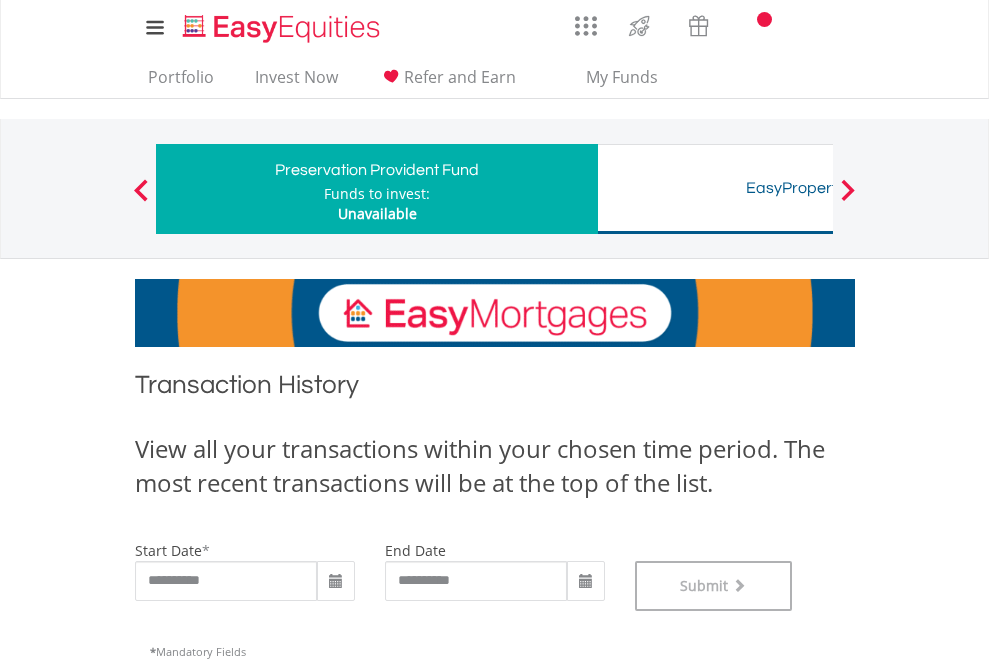 scroll, scrollTop: 811, scrollLeft: 0, axis: vertical 